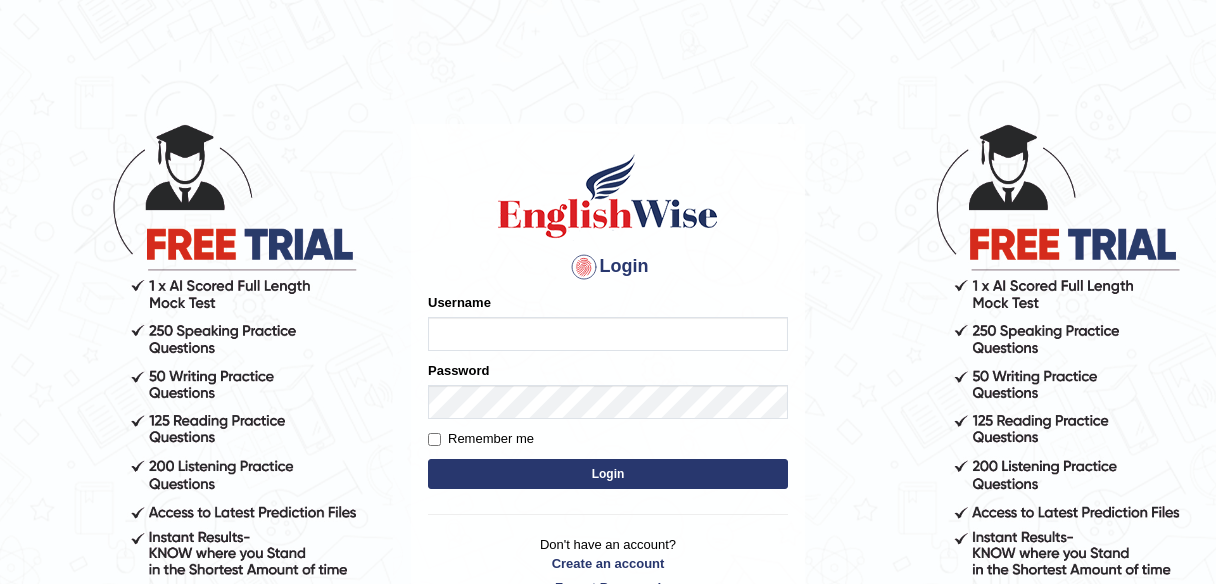 scroll, scrollTop: 0, scrollLeft: 0, axis: both 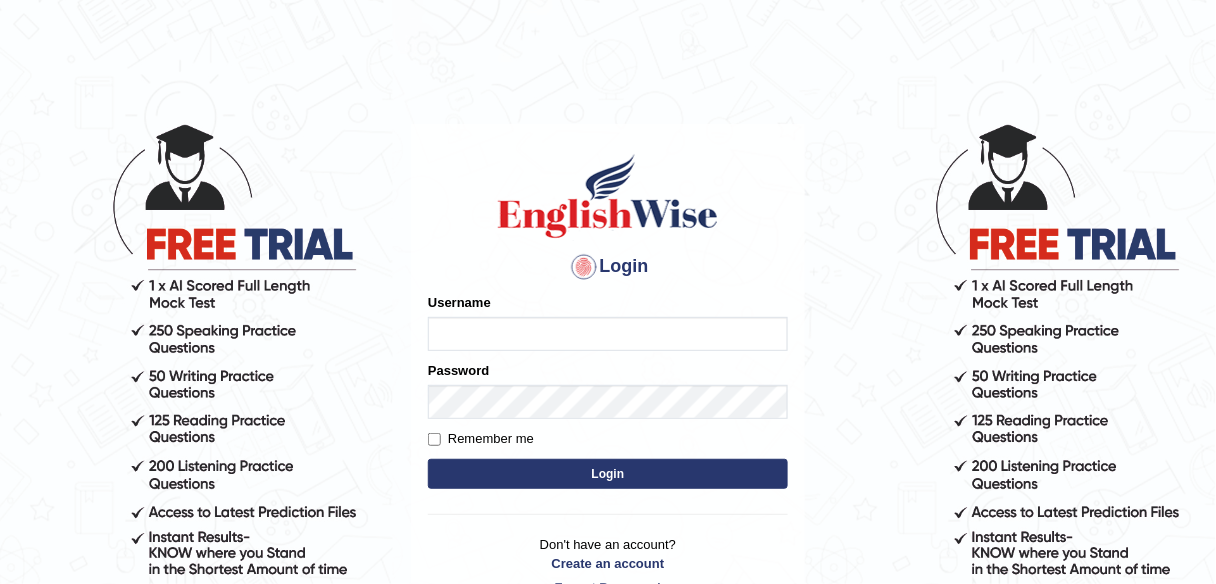 type on "ayush_patel" 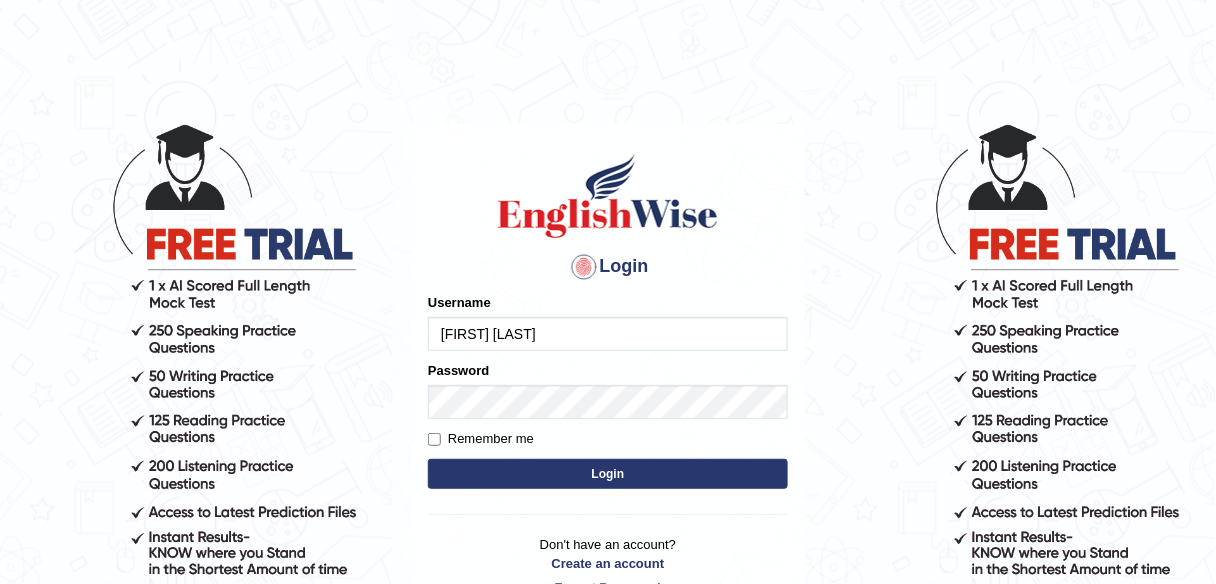 click on "Login" at bounding box center (608, 474) 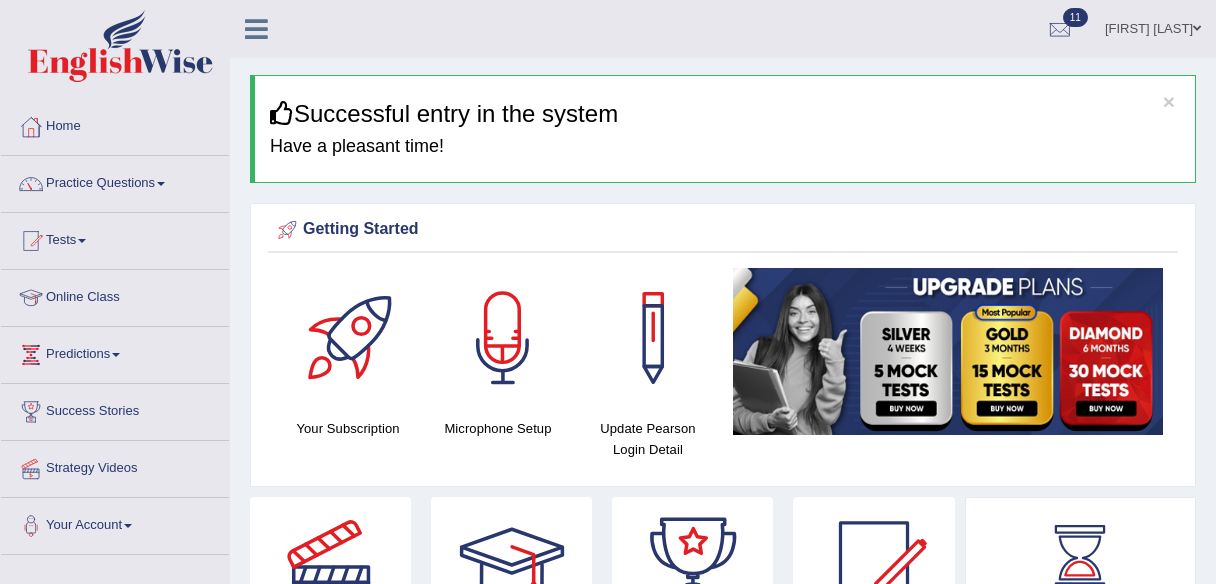 scroll, scrollTop: 0, scrollLeft: 0, axis: both 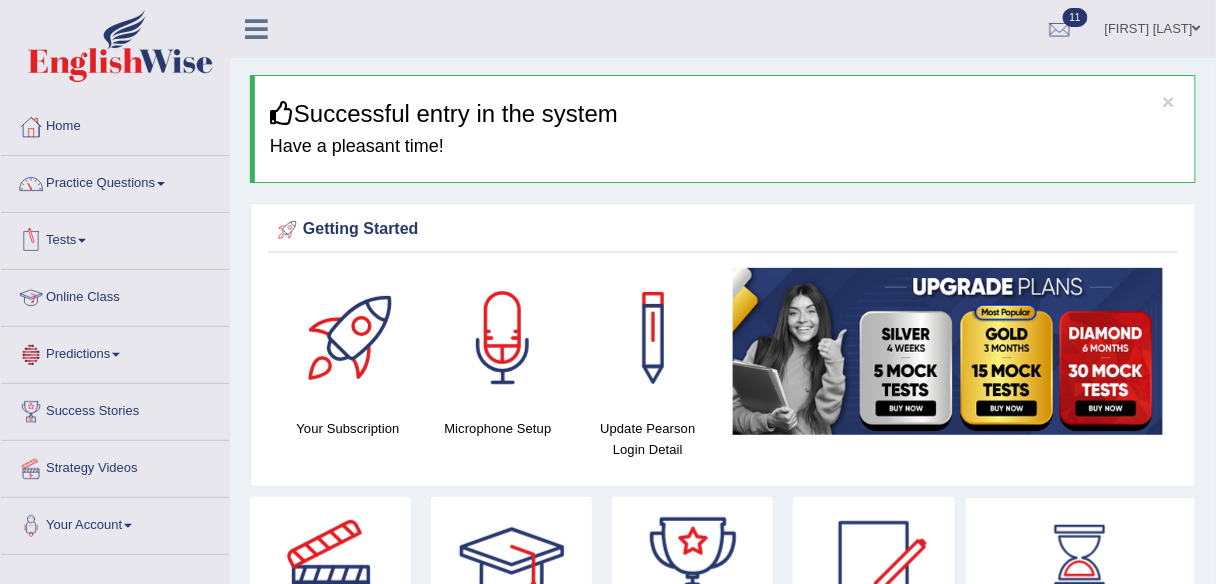 click on "Tests" at bounding box center (115, 238) 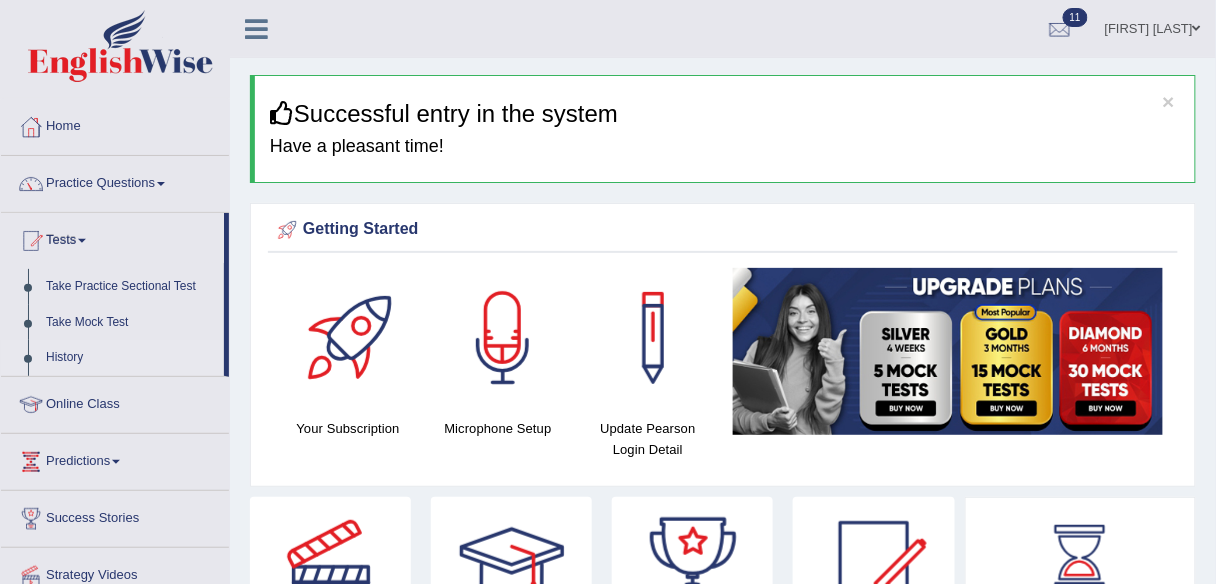 click on "History" at bounding box center [130, 358] 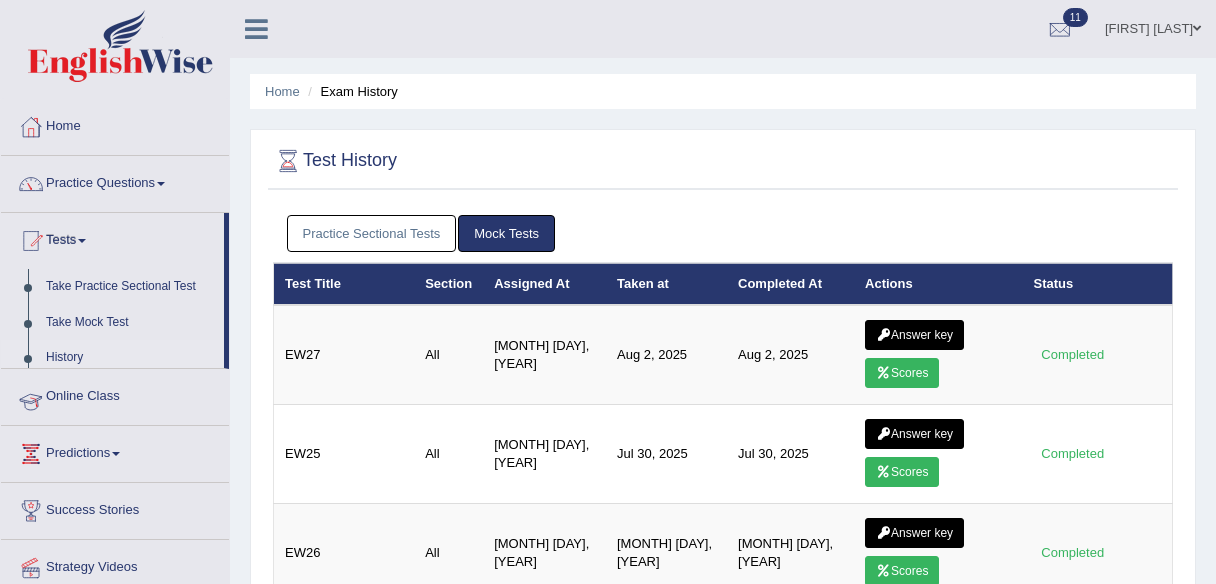 scroll, scrollTop: 0, scrollLeft: 0, axis: both 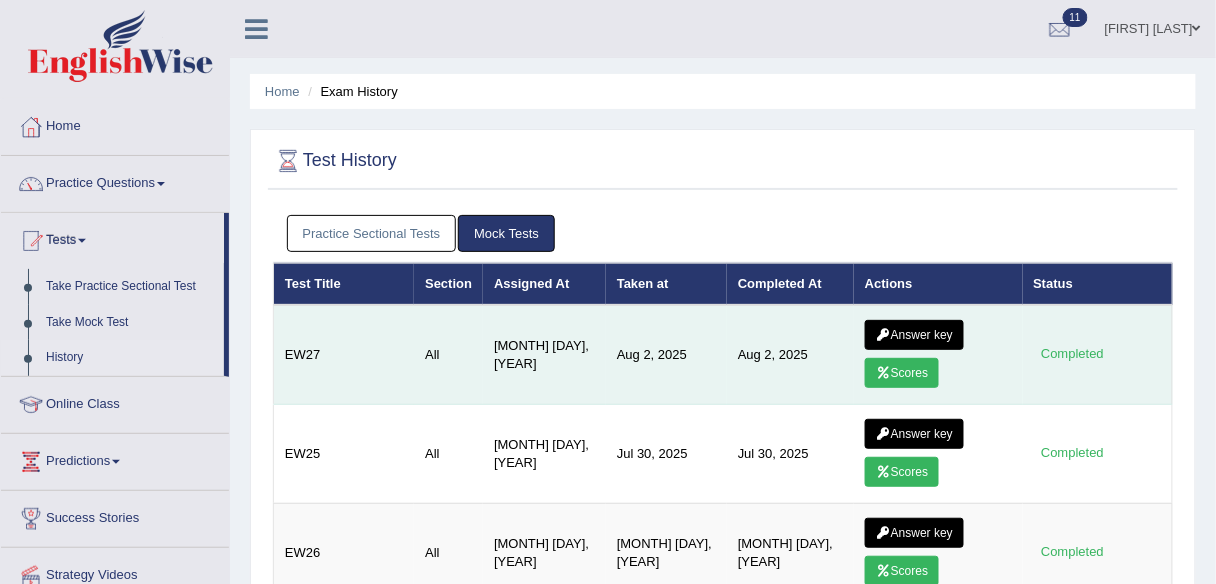 click on "[MONTH] [DAY], [YEAR]" at bounding box center [544, 355] 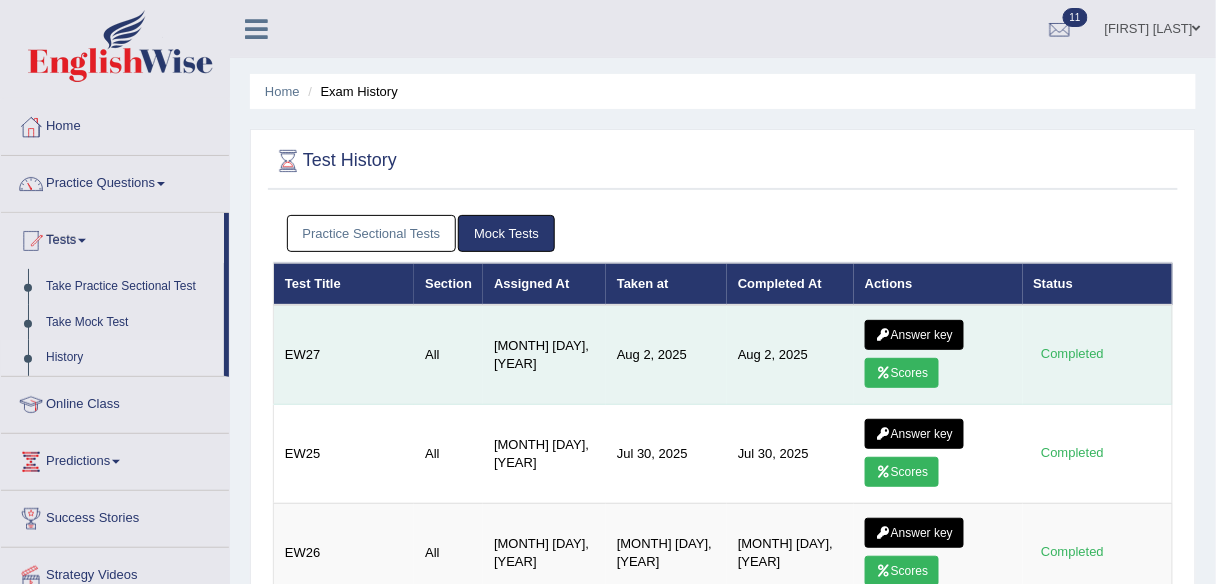 click at bounding box center (883, 373) 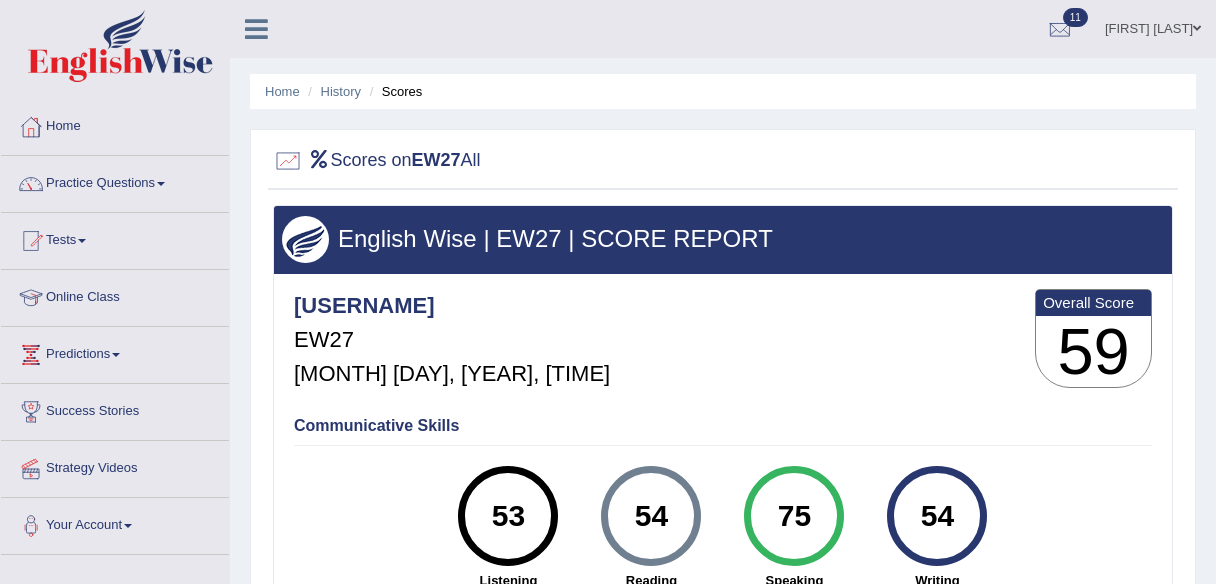 scroll, scrollTop: 0, scrollLeft: 0, axis: both 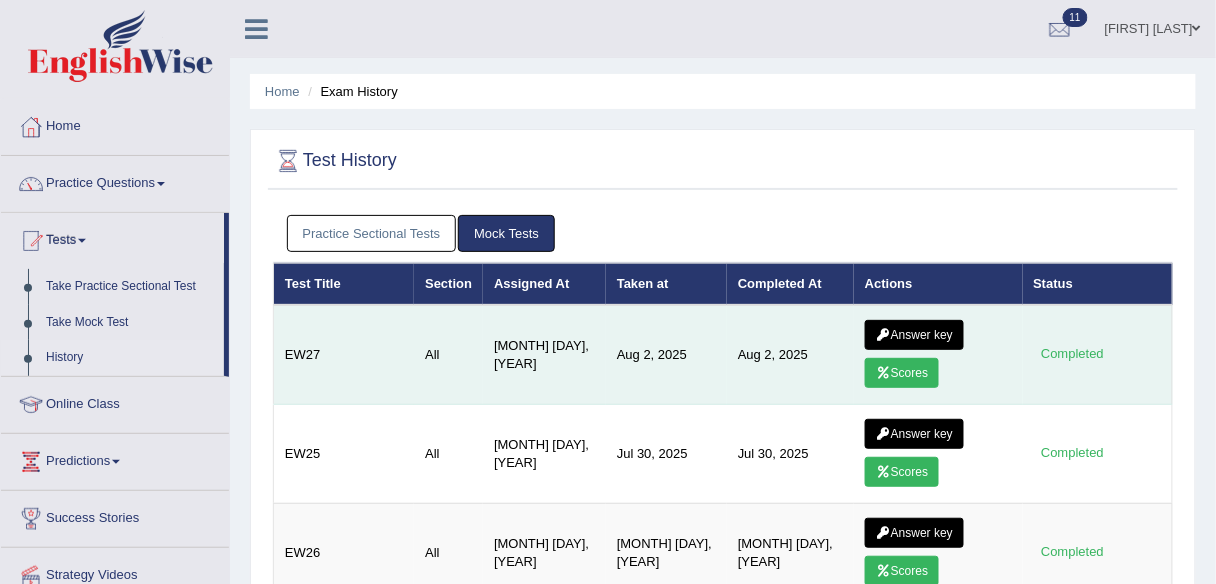click on "Answer key" at bounding box center [914, 335] 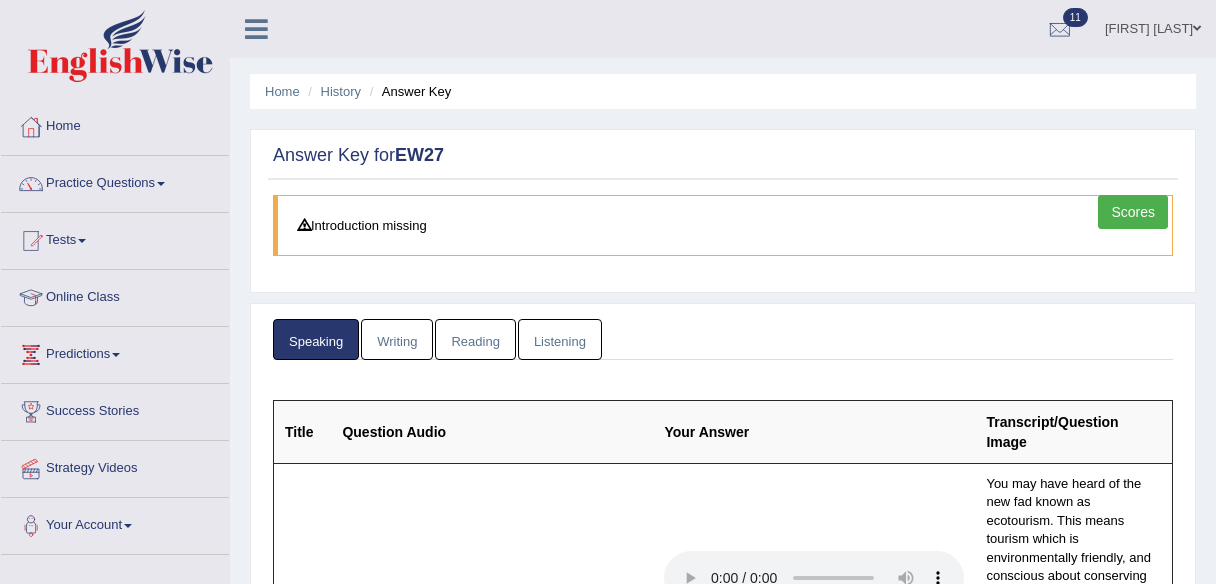 scroll, scrollTop: 362, scrollLeft: 0, axis: vertical 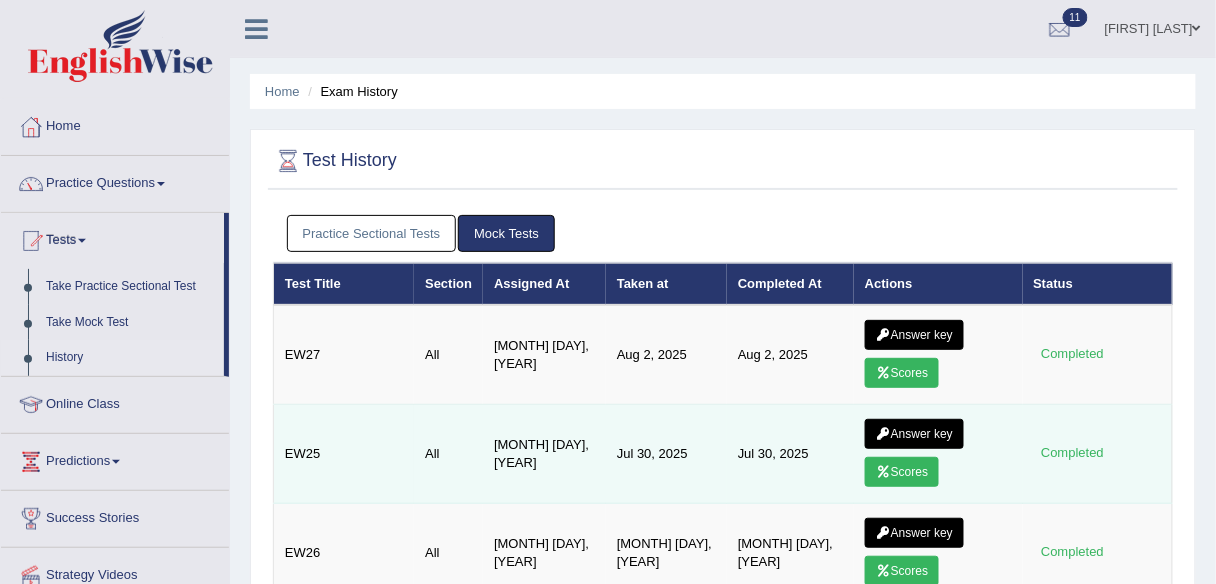 click on "Answer key" at bounding box center [914, 434] 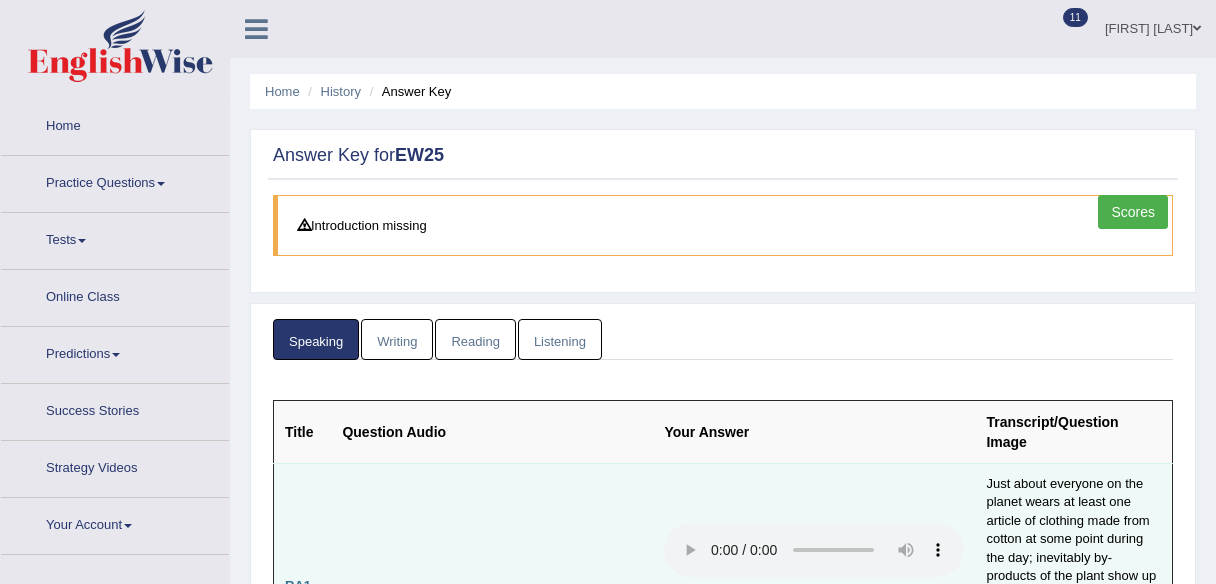 scroll, scrollTop: 0, scrollLeft: 0, axis: both 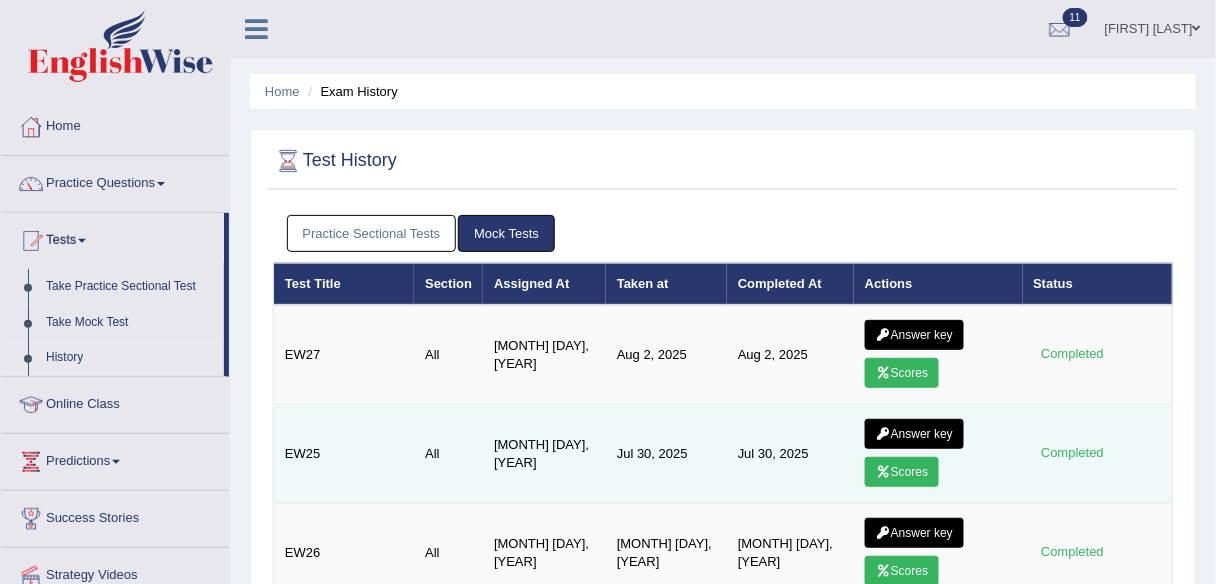 click on "Scores" at bounding box center [902, 472] 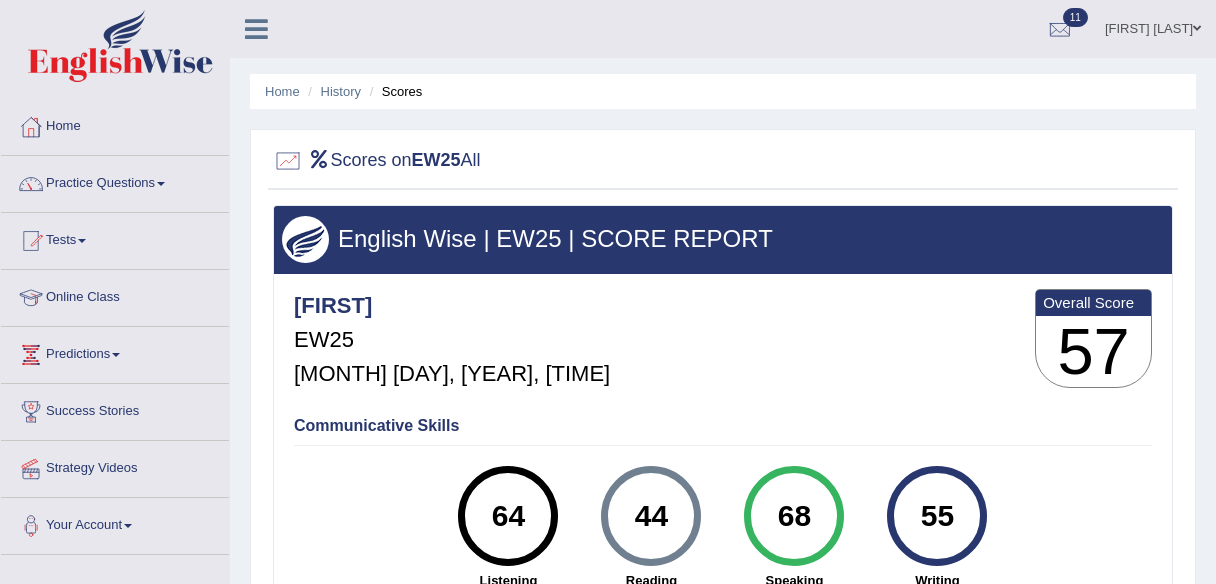 scroll, scrollTop: 0, scrollLeft: 0, axis: both 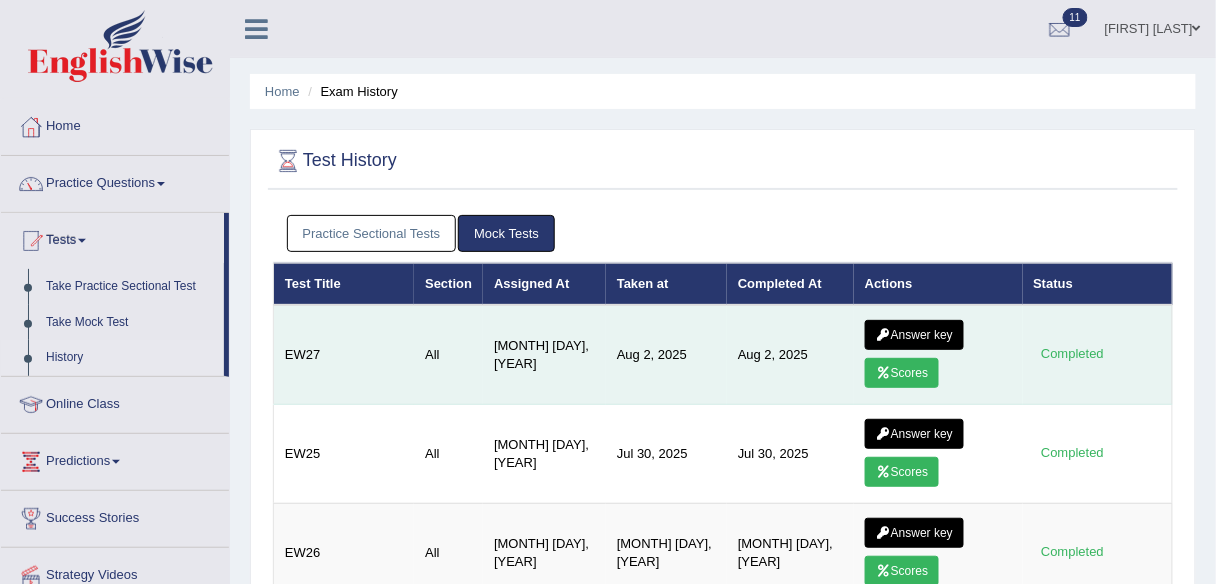 click on "Scores" at bounding box center [902, 373] 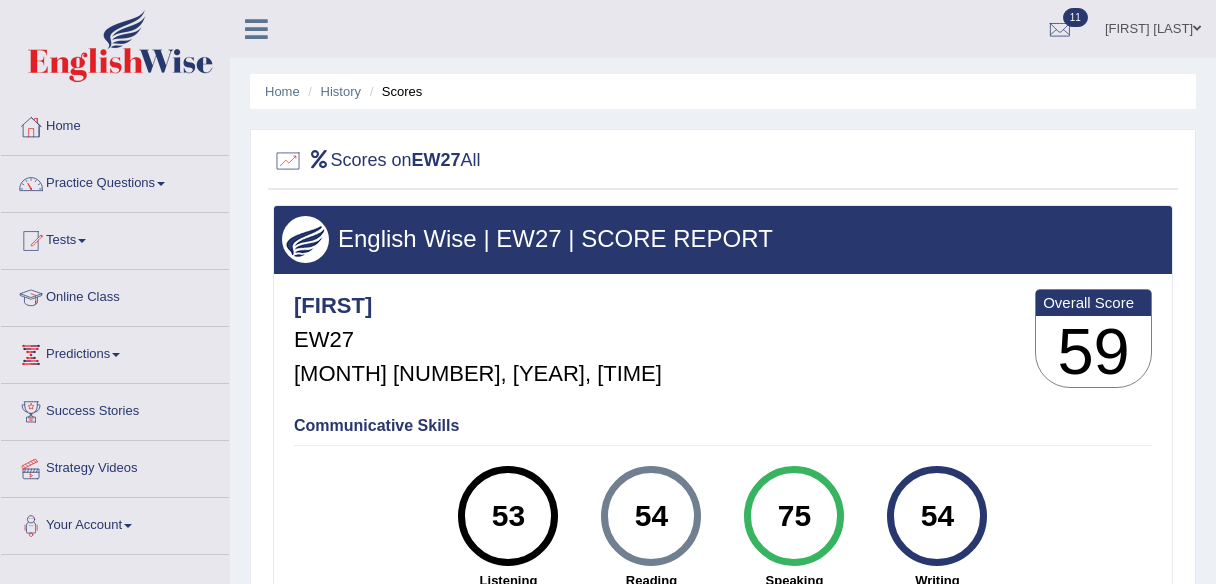 scroll, scrollTop: 0, scrollLeft: 0, axis: both 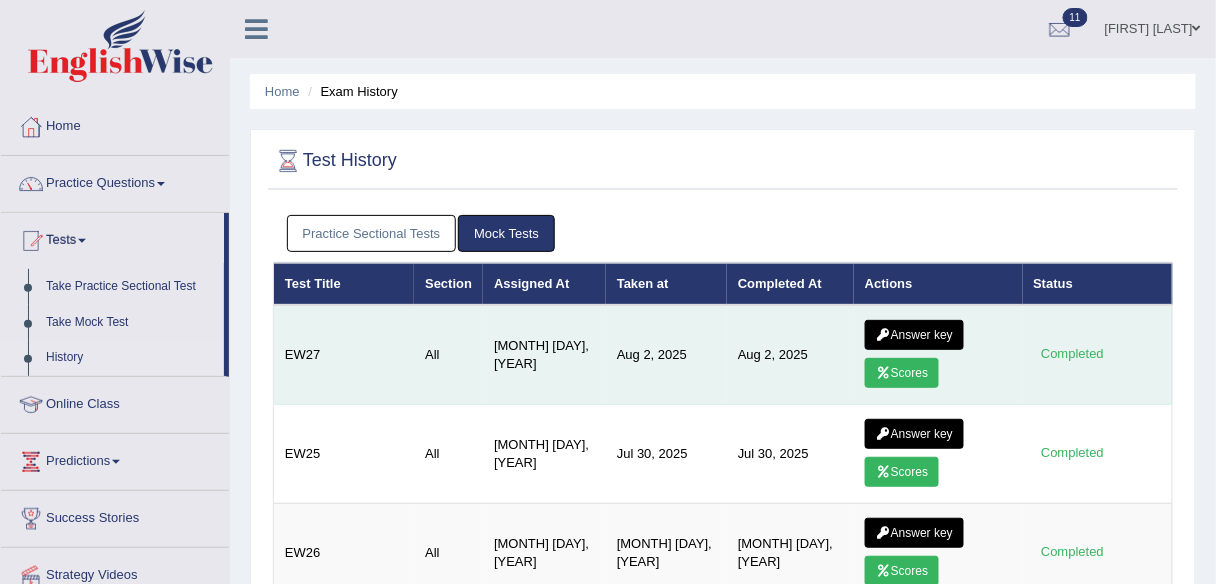 click on "Answer key" at bounding box center [914, 335] 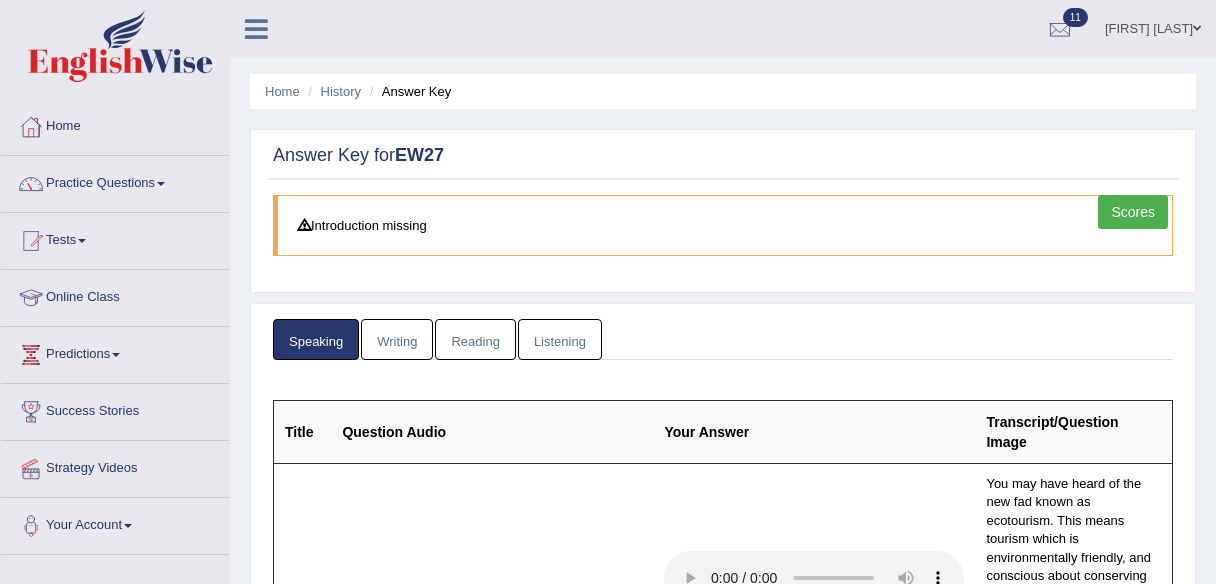 scroll, scrollTop: 0, scrollLeft: 0, axis: both 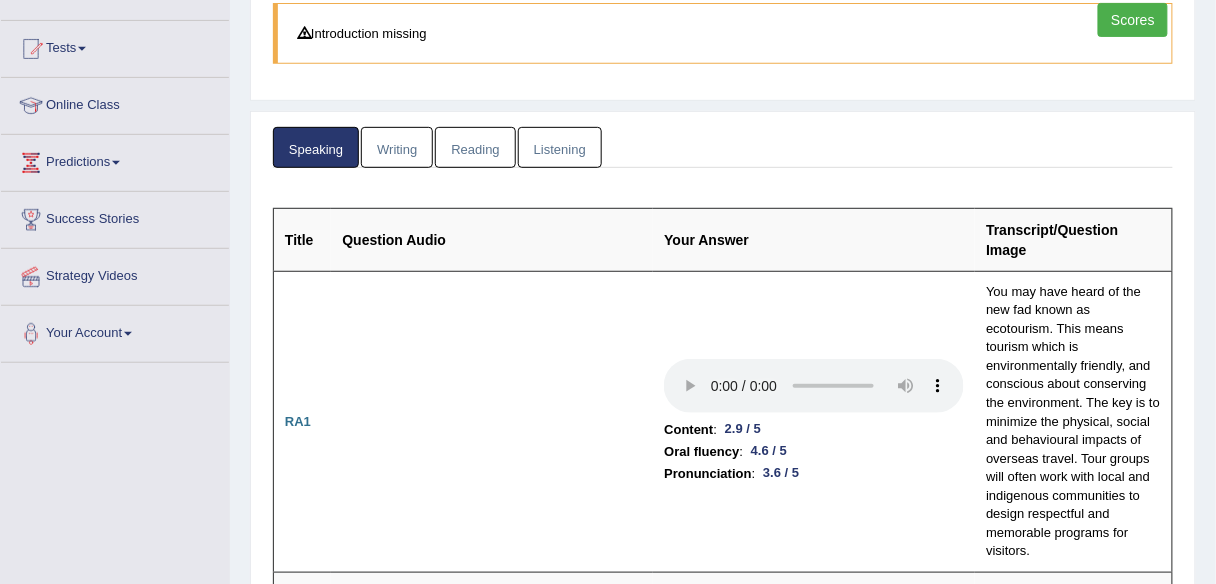 click on "Writing" at bounding box center [397, 147] 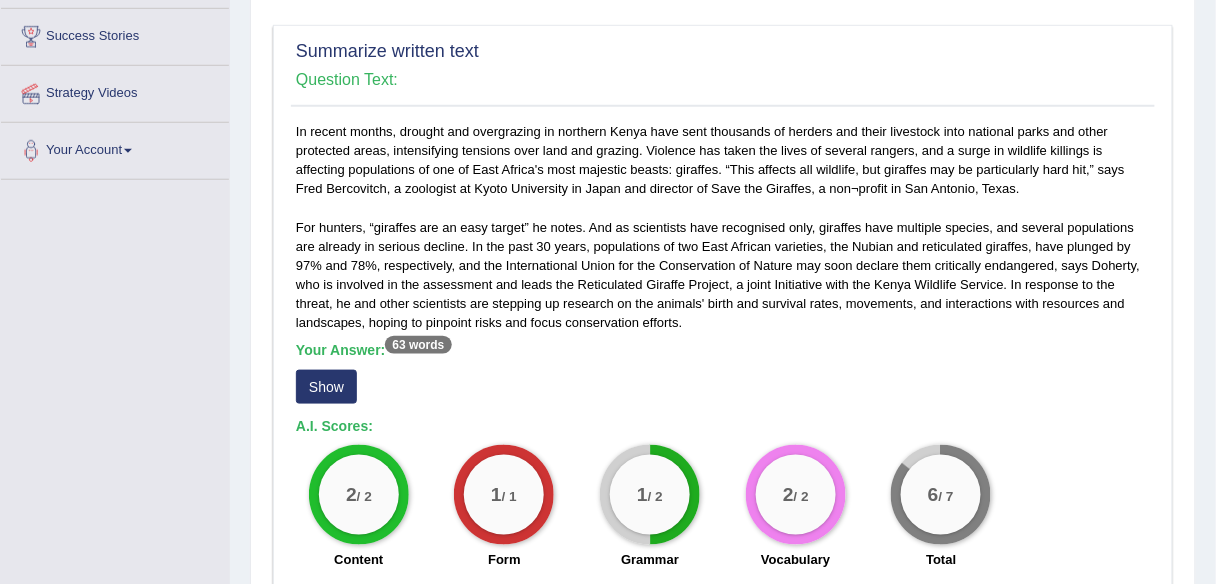scroll, scrollTop: 394, scrollLeft: 0, axis: vertical 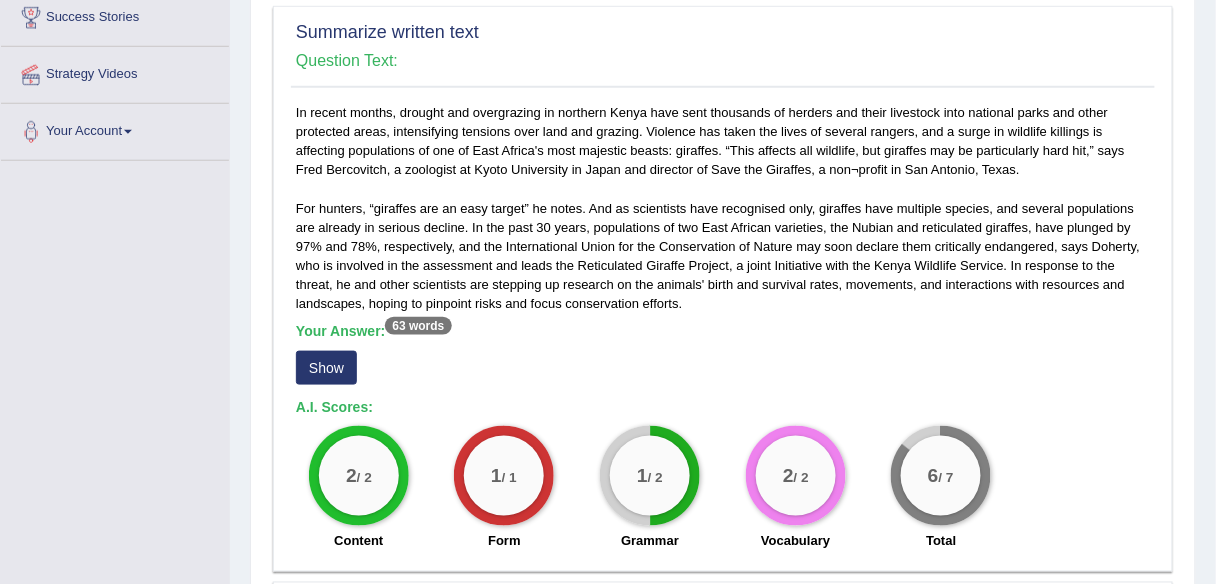 click on "Show" at bounding box center (326, 368) 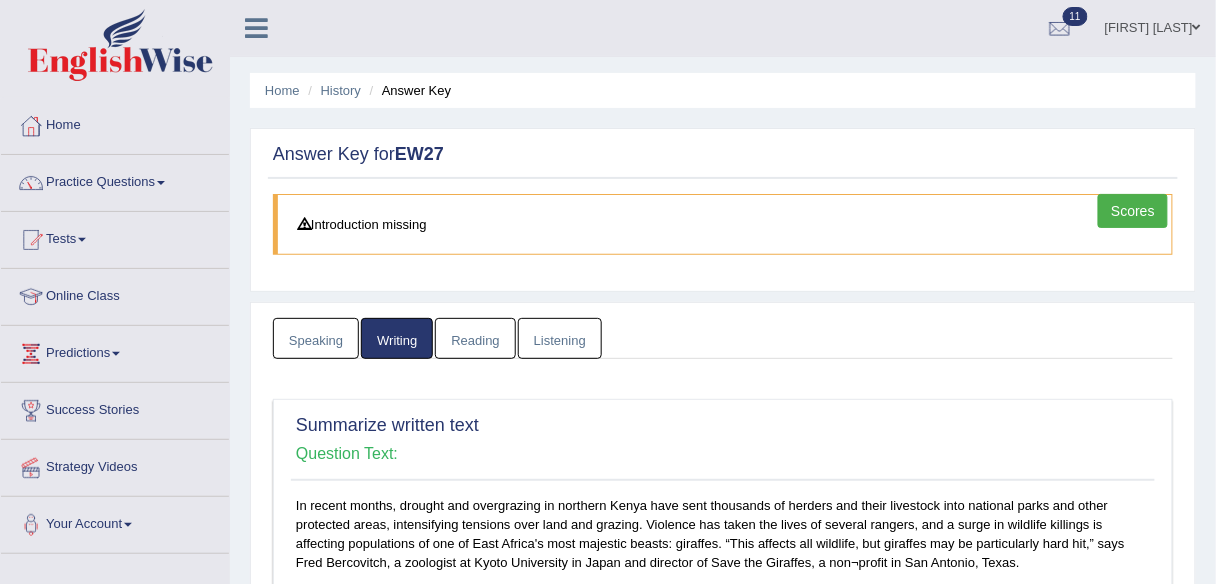 scroll, scrollTop: 0, scrollLeft: 0, axis: both 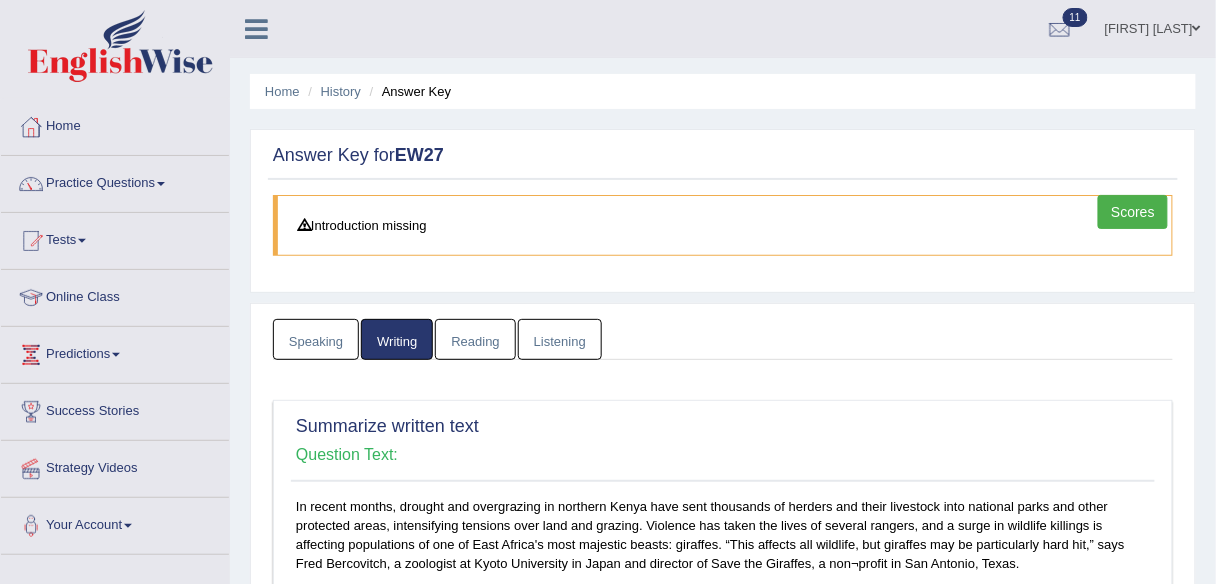 click on "Reading" at bounding box center [475, 339] 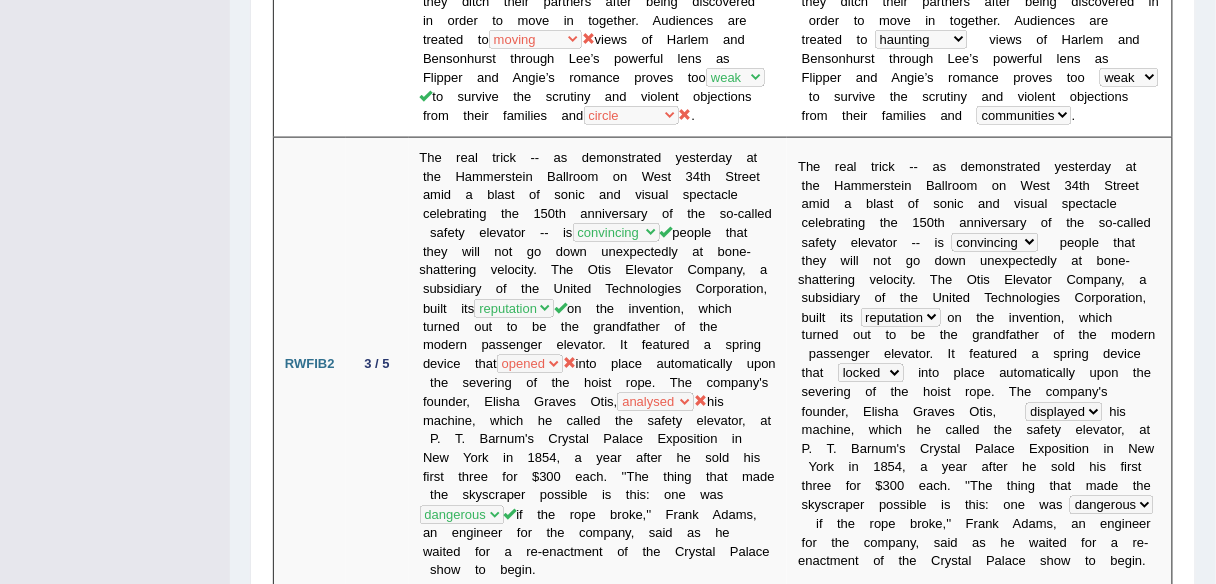 scroll, scrollTop: 613, scrollLeft: 0, axis: vertical 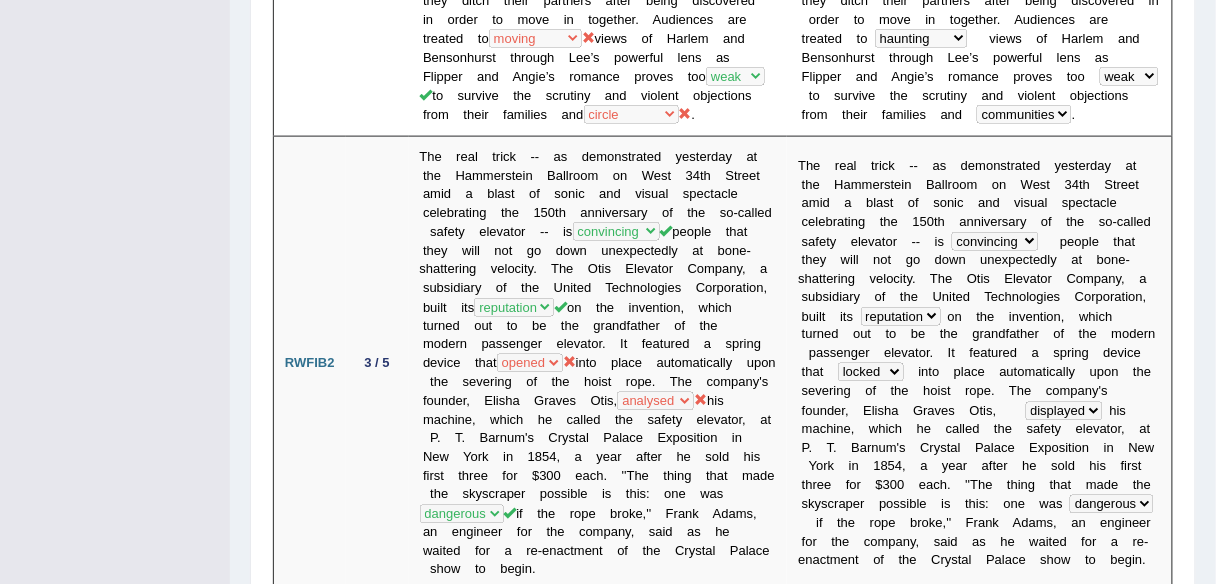 click on "Toggle navigation
Home
Practice Questions   Speaking Practice Read Aloud
Repeat Sentence
Describe Image
Re-tell Lecture
Answer Short Question
Summarize Group Discussion
Respond To A Situation
Writing Practice  Summarize Written Text
Write Essay
Reading Practice  Reading & Writing: Fill In The Blanks
Choose Multiple Answers
Re-order Paragraphs
Fill In The Blanks
Choose Single Answer
Listening Practice  Summarize Spoken Text
Highlight Incorrect Words
Highlight Correct Summary
Select Missing Word
Choose Single Answer
Choose Multiple Answers
Fill In The Blanks
Write From Dictation
Pronunciation
Tests  Take Practice Sectional Test
Take Mock Test" at bounding box center [608, 2180] 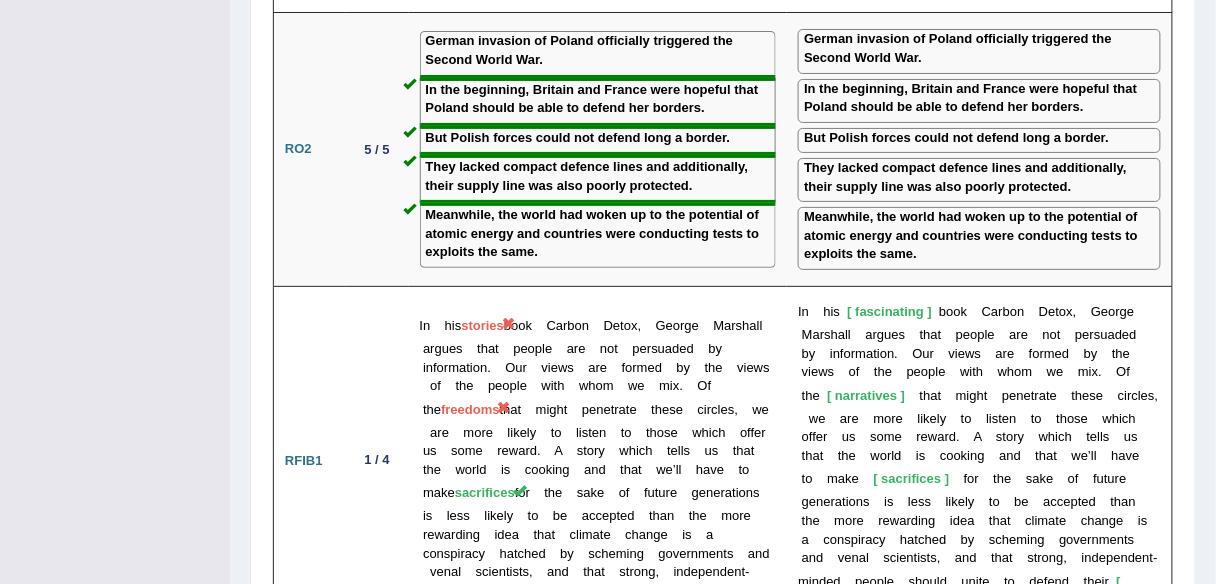 scroll, scrollTop: 3818, scrollLeft: 0, axis: vertical 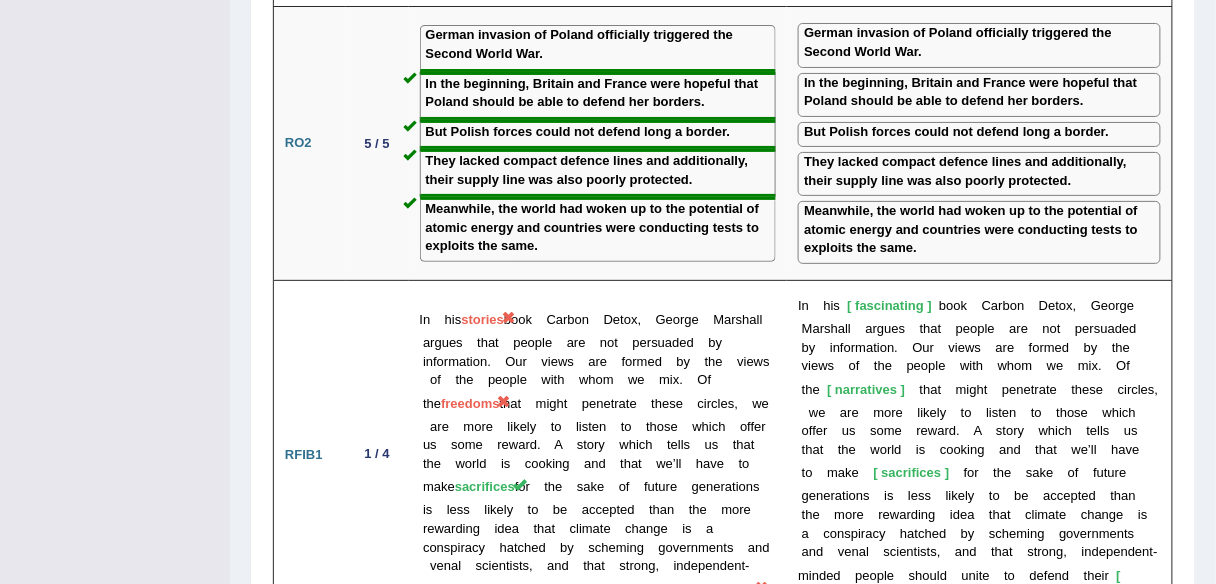 click on "Toggle navigation
Home
Practice Questions   Speaking Practice Read Aloud
Repeat Sentence
Describe Image
Re-tell Lecture
Answer Short Question
Summarize Group Discussion
Respond To A Situation
Writing Practice  Summarize Written Text
Write Essay
Reading Practice  Reading & Writing: Fill In The Blanks
Choose Multiple Answers
Re-order Paragraphs
Fill In The Blanks
Choose Single Answer
Listening Practice  Summarize Spoken Text
Highlight Incorrect Words
Highlight Correct Summary
Select Missing Word
Choose Single Answer
Choose Multiple Answers
Fill In The Blanks
Write From Dictation
Pronunciation
Tests  Take Practice Sectional Test
Take Mock Test" at bounding box center [608, -1025] 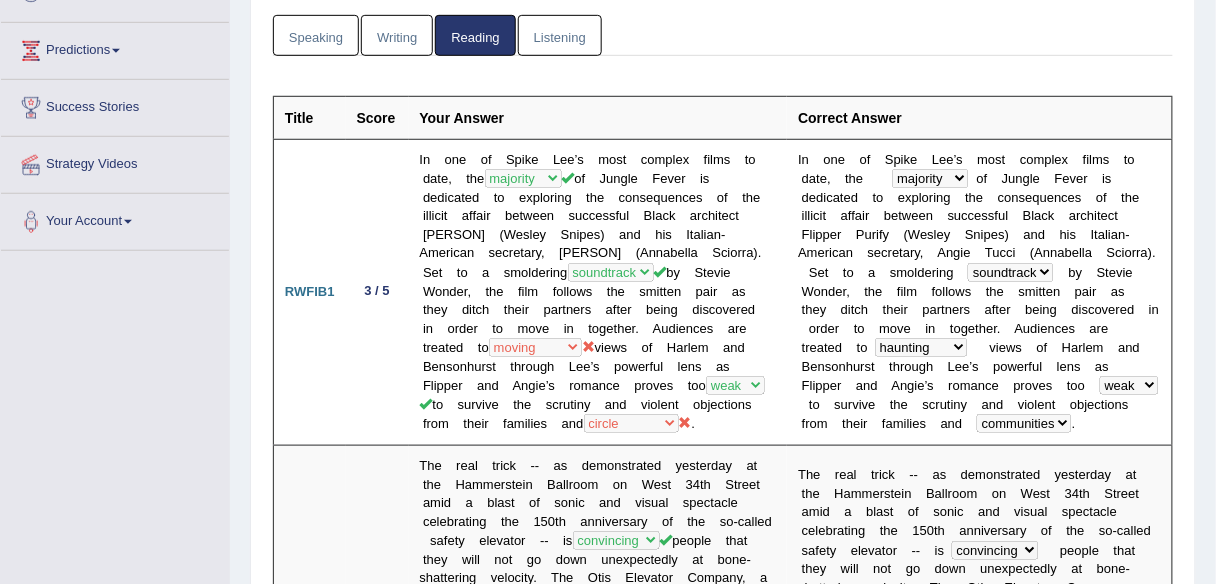 scroll, scrollTop: 0, scrollLeft: 0, axis: both 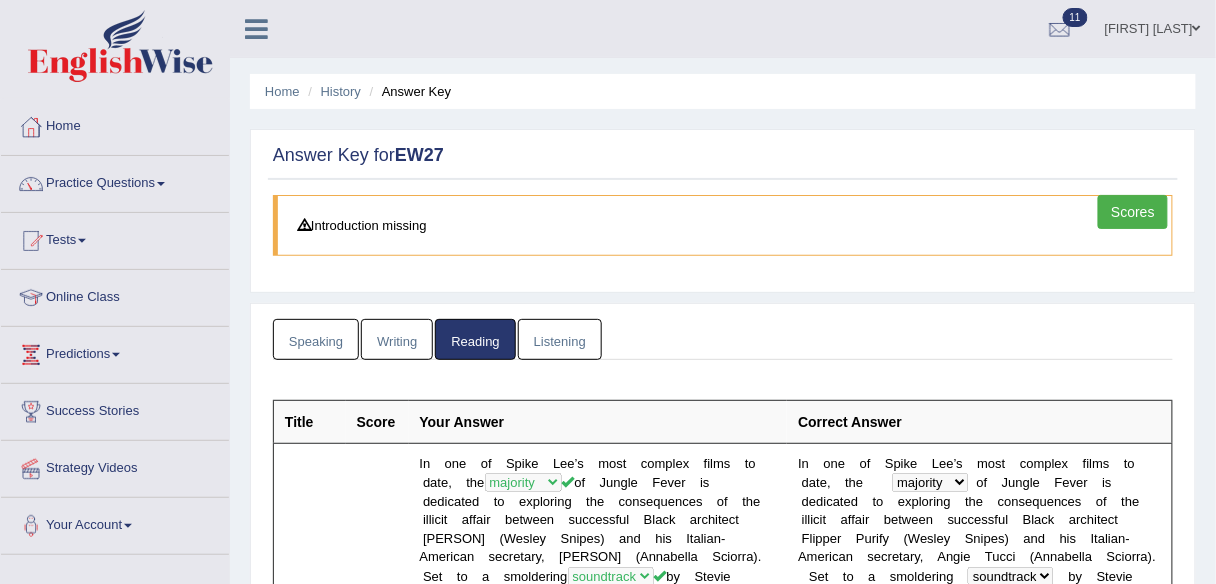 click on "Listening" at bounding box center (560, 339) 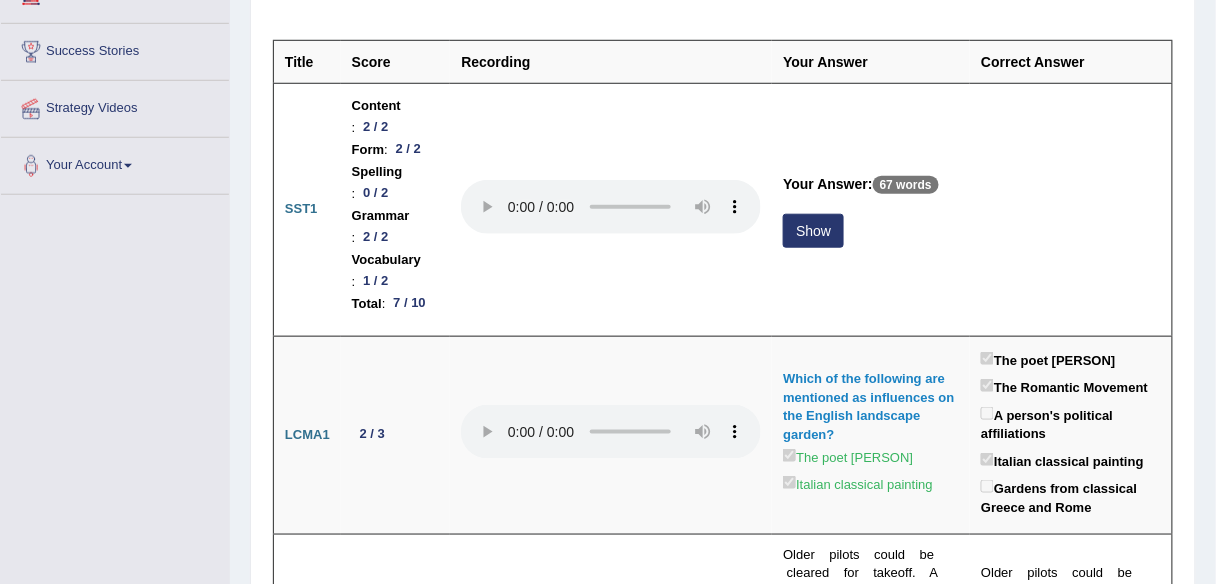 scroll, scrollTop: 344, scrollLeft: 0, axis: vertical 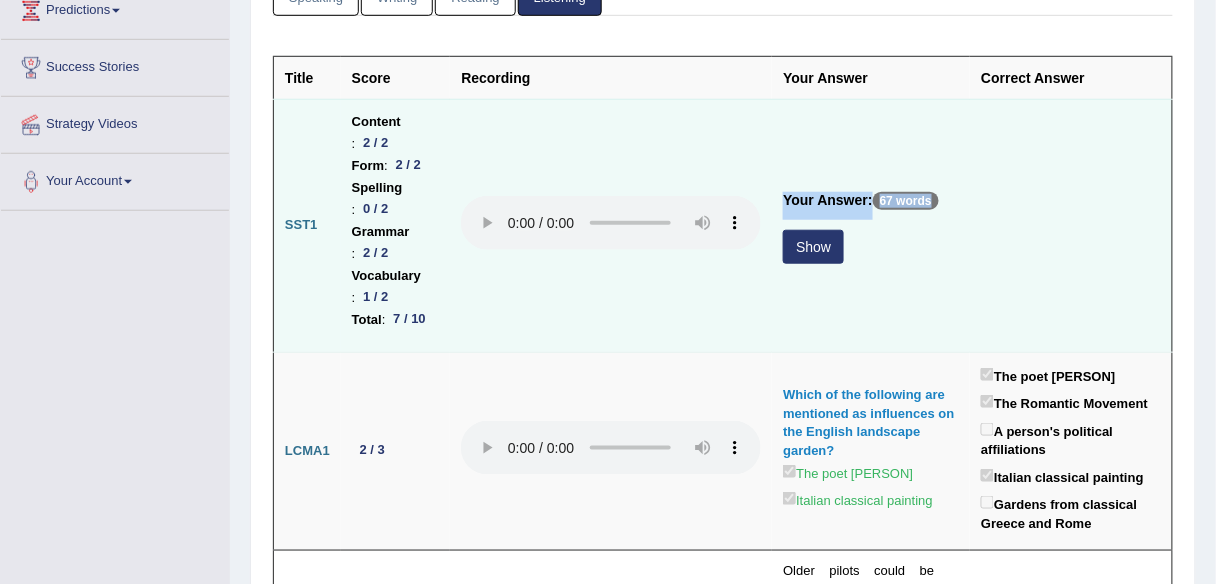 drag, startPoint x: 535, startPoint y: 343, endPoint x: 803, endPoint y: 288, distance: 273.58545 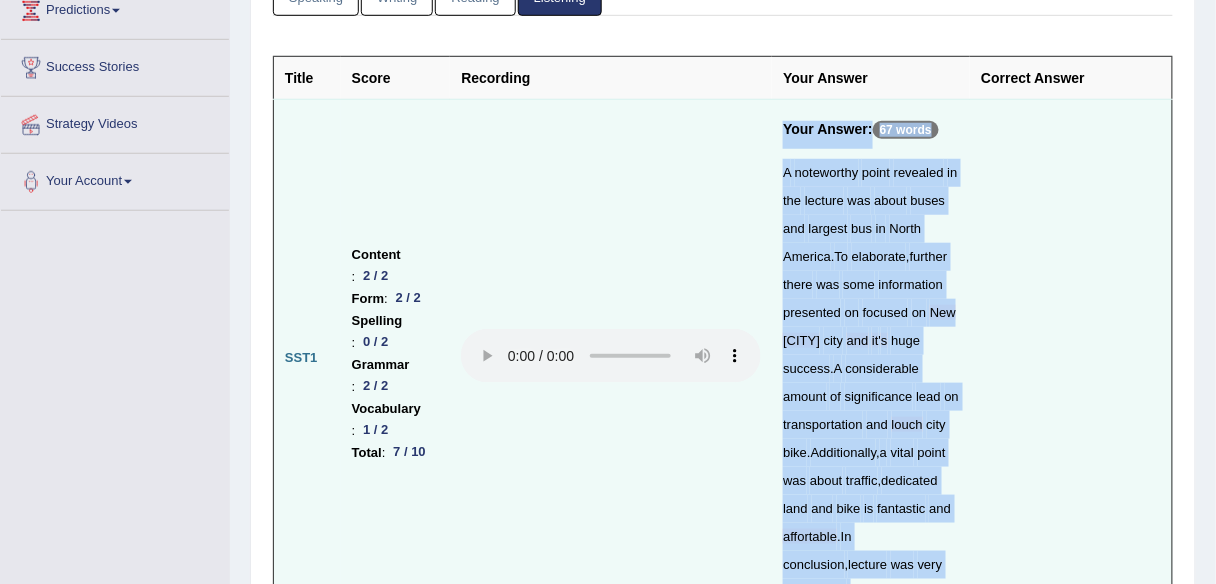click at bounding box center [1071, 358] 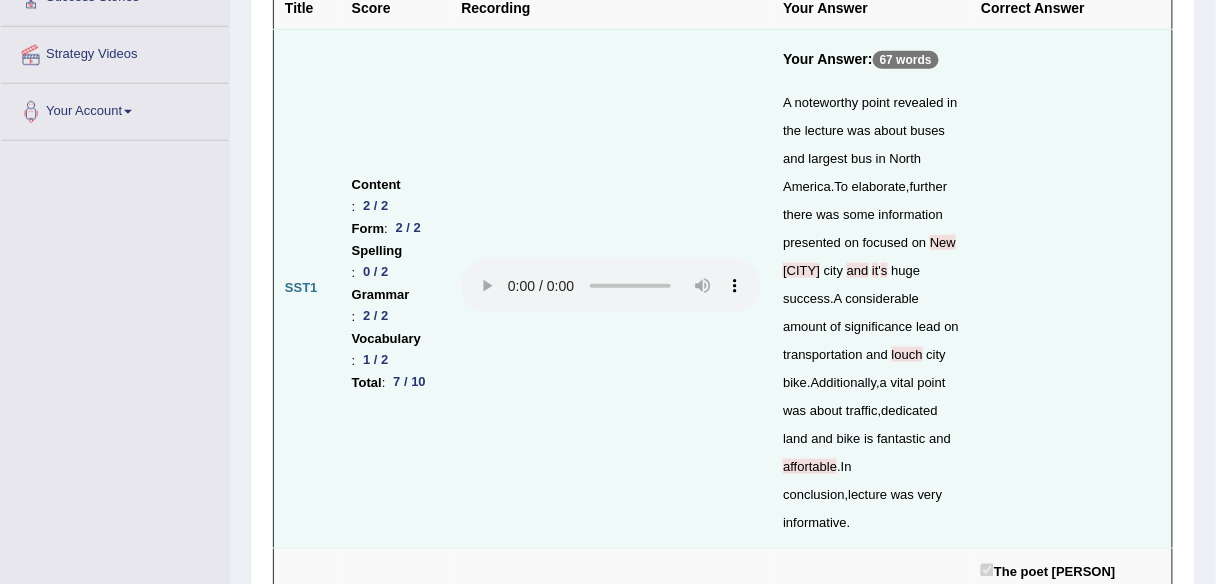 scroll, scrollTop: 434, scrollLeft: 0, axis: vertical 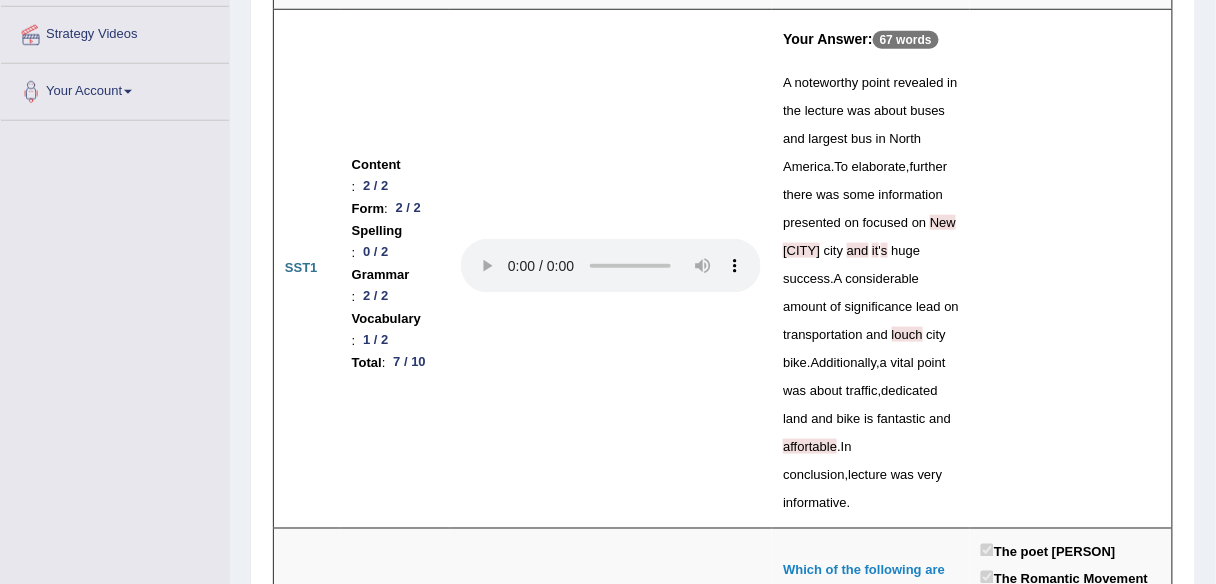 click on "New" at bounding box center [943, 222] 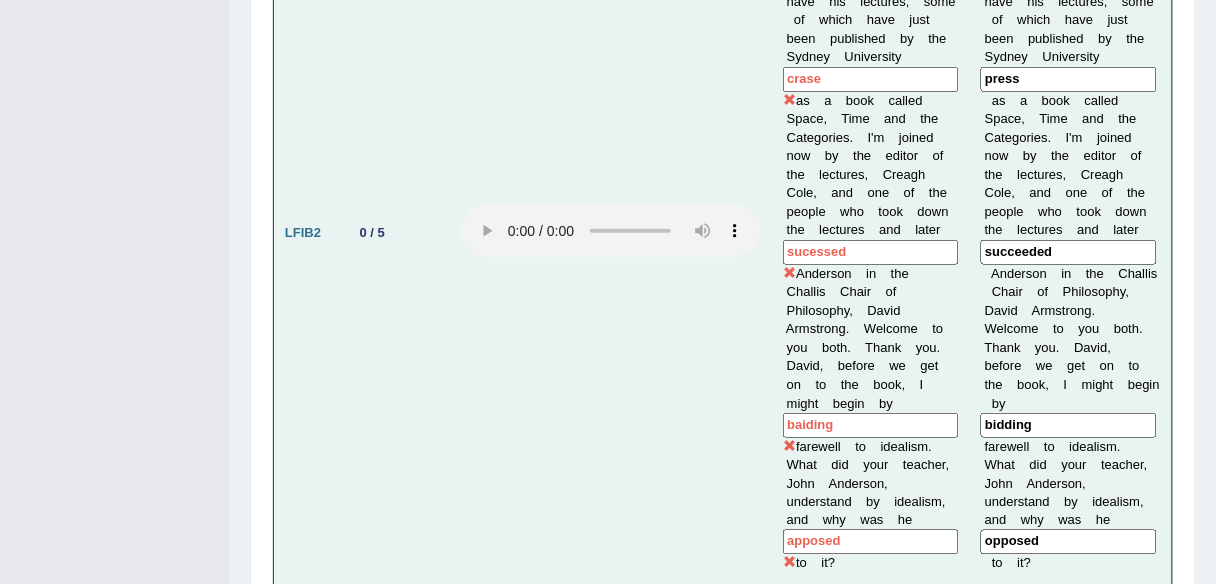 scroll, scrollTop: 2360, scrollLeft: 0, axis: vertical 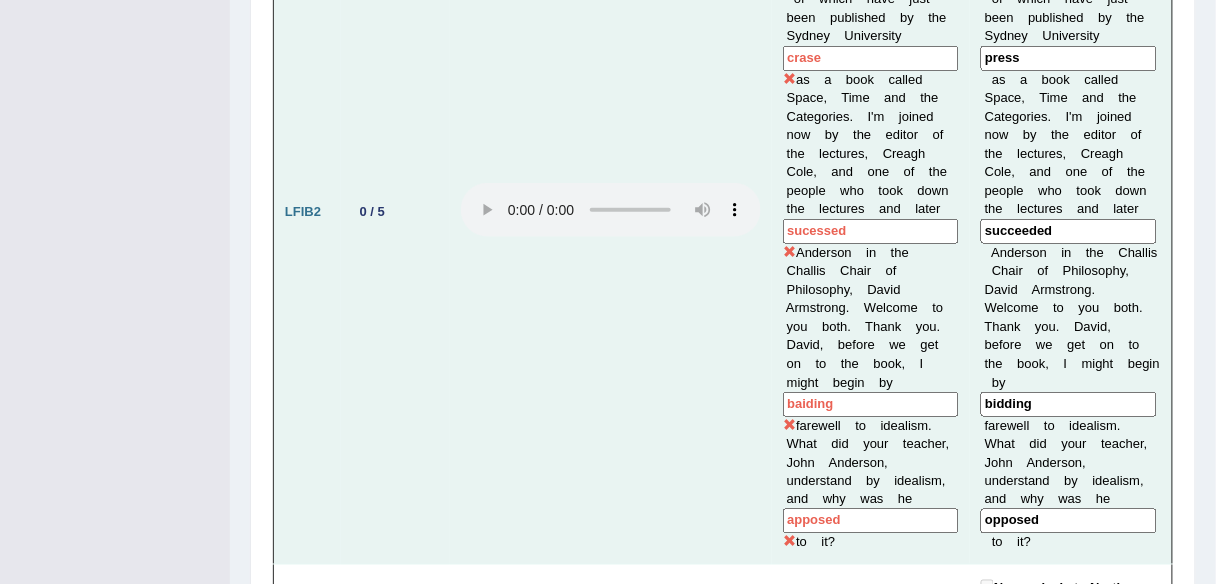 click at bounding box center (611, 974) 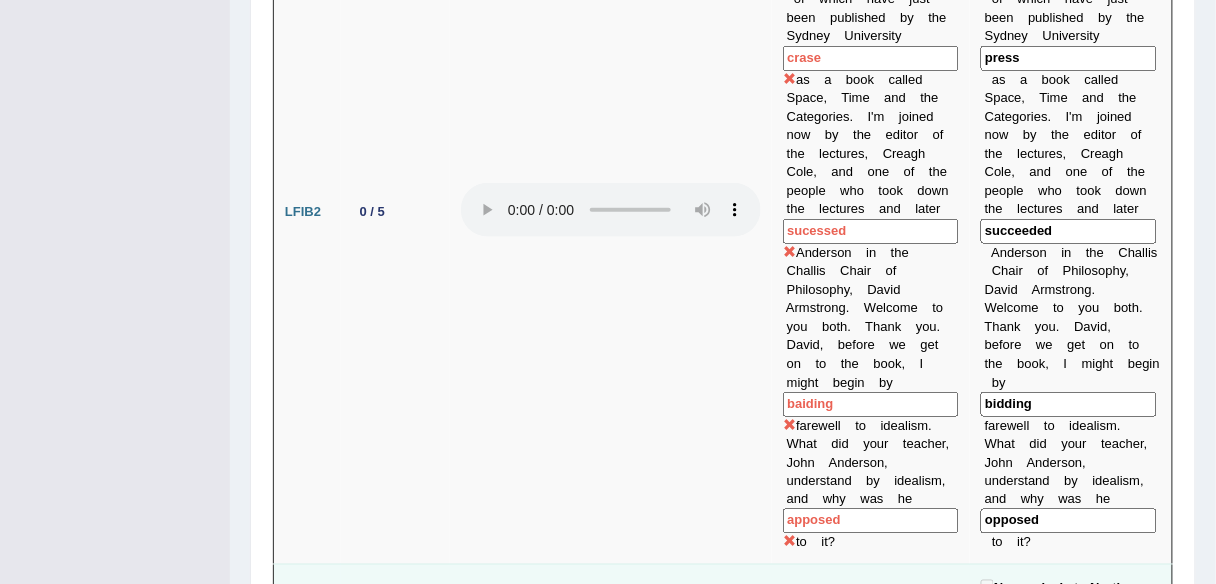 click at bounding box center (611, 974) 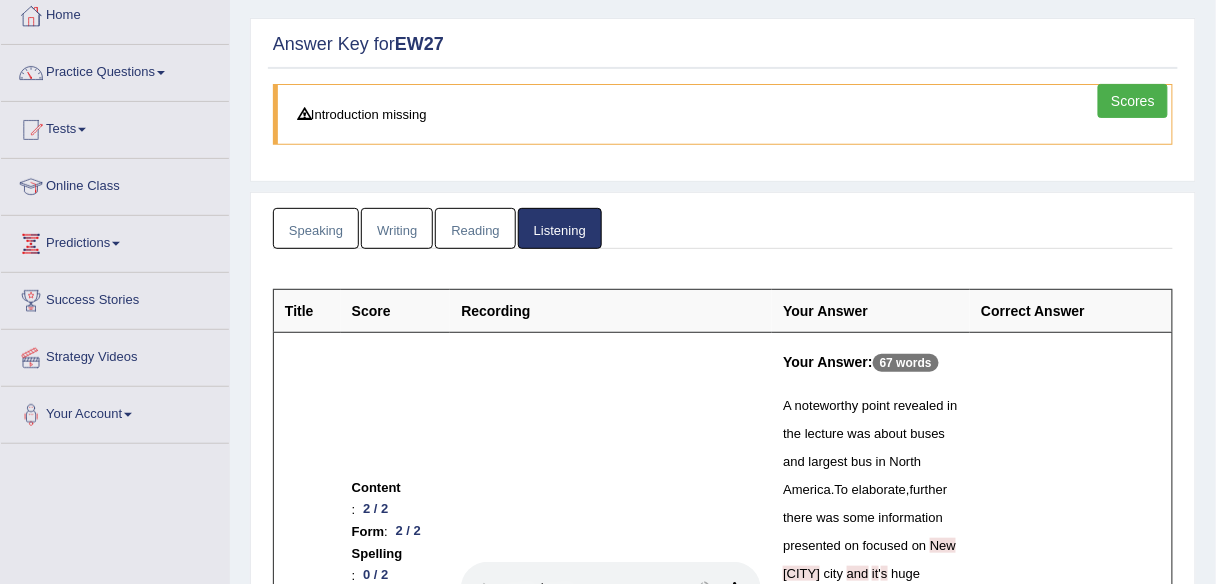 scroll, scrollTop: 0, scrollLeft: 0, axis: both 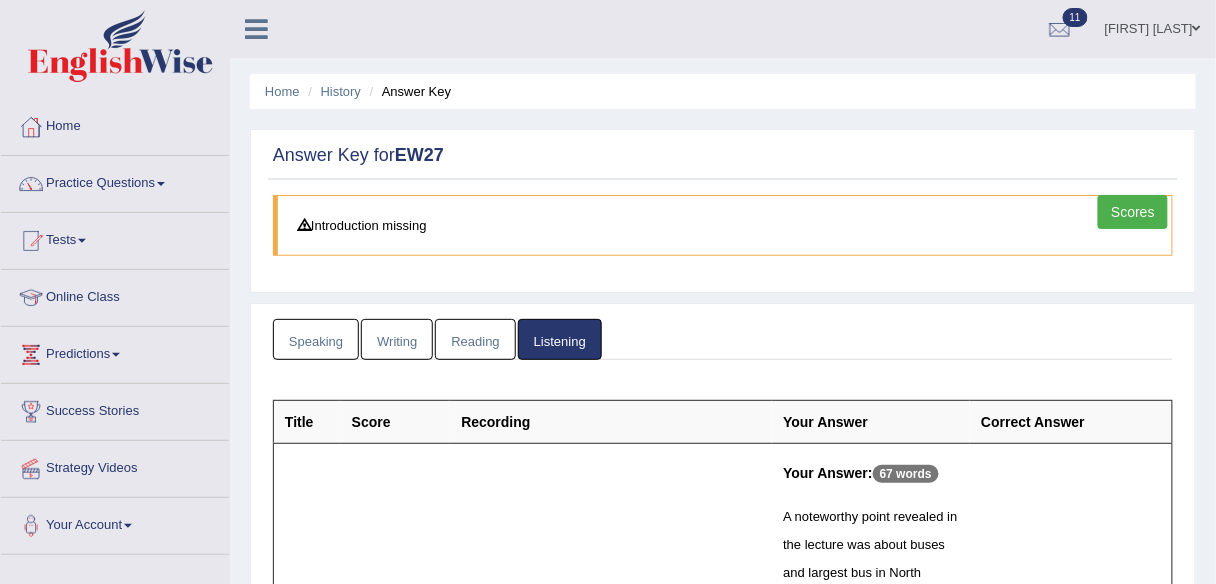 click on "Scores" at bounding box center [1133, 212] 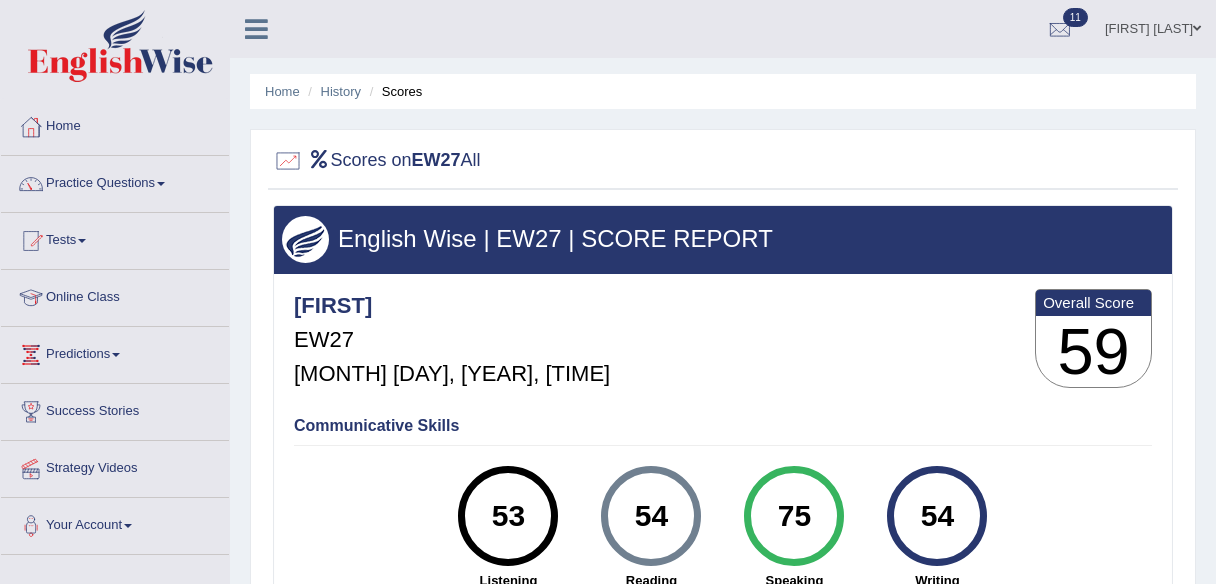 scroll, scrollTop: 0, scrollLeft: 0, axis: both 